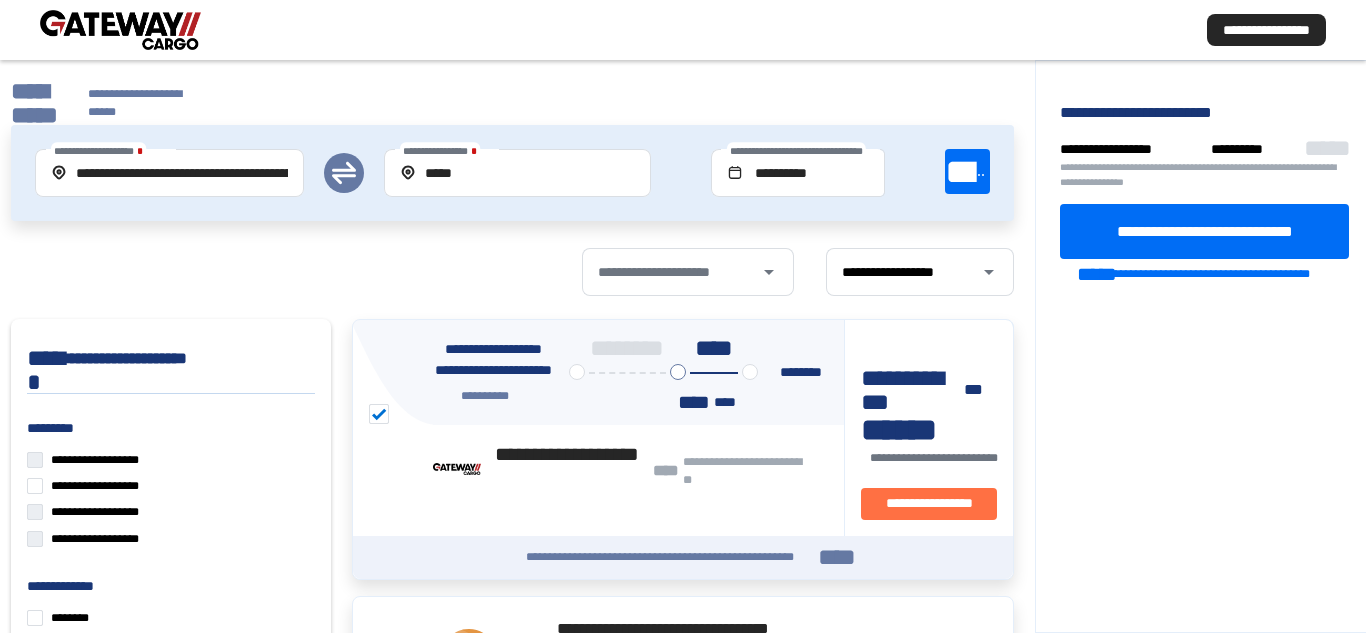 scroll, scrollTop: 0, scrollLeft: 0, axis: both 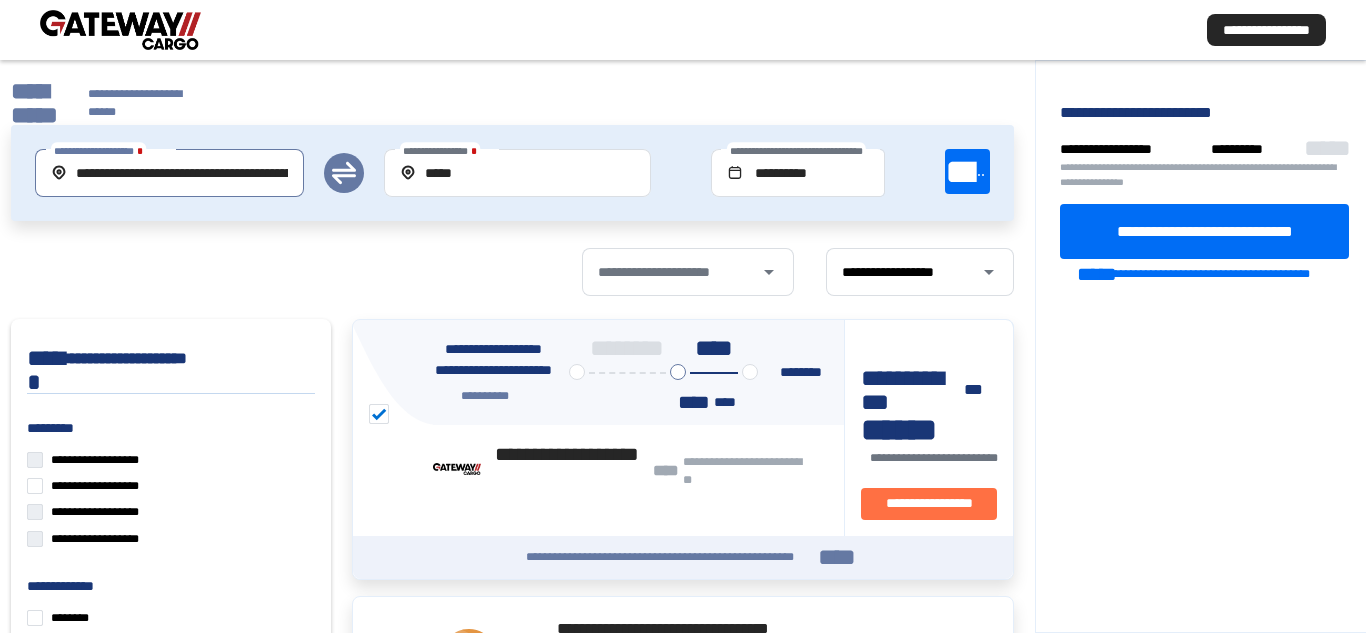 click on "**********" at bounding box center [170, 173] 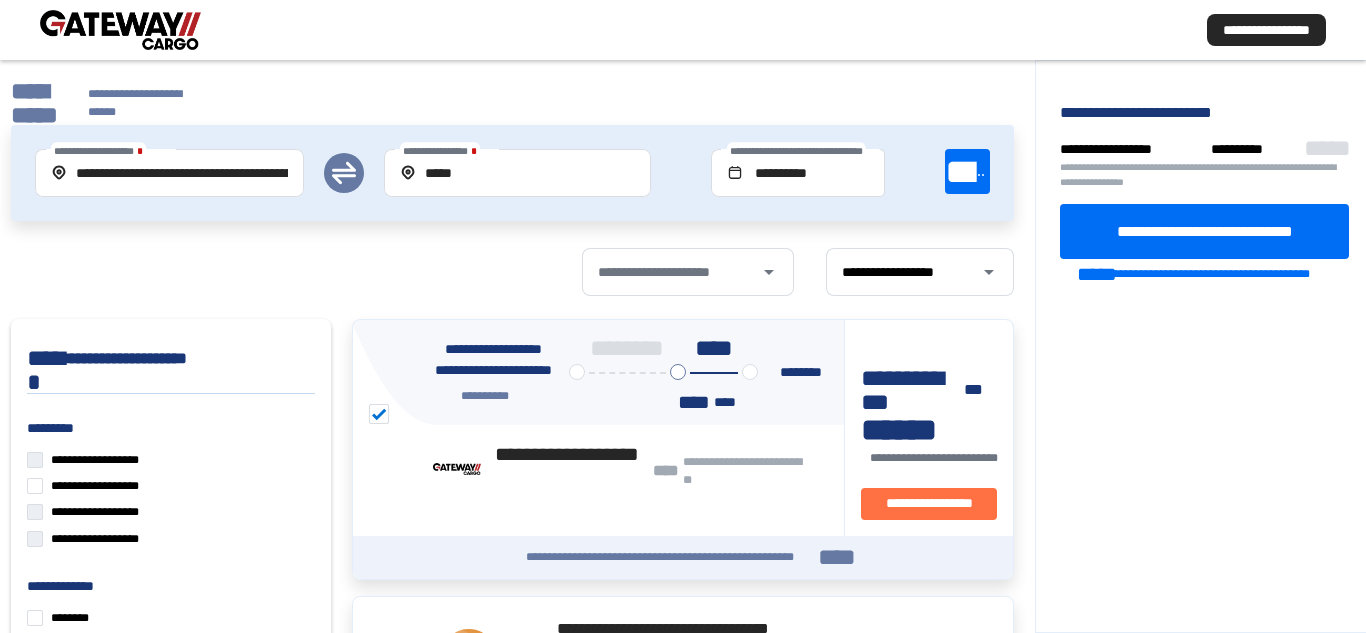 click on "**********" 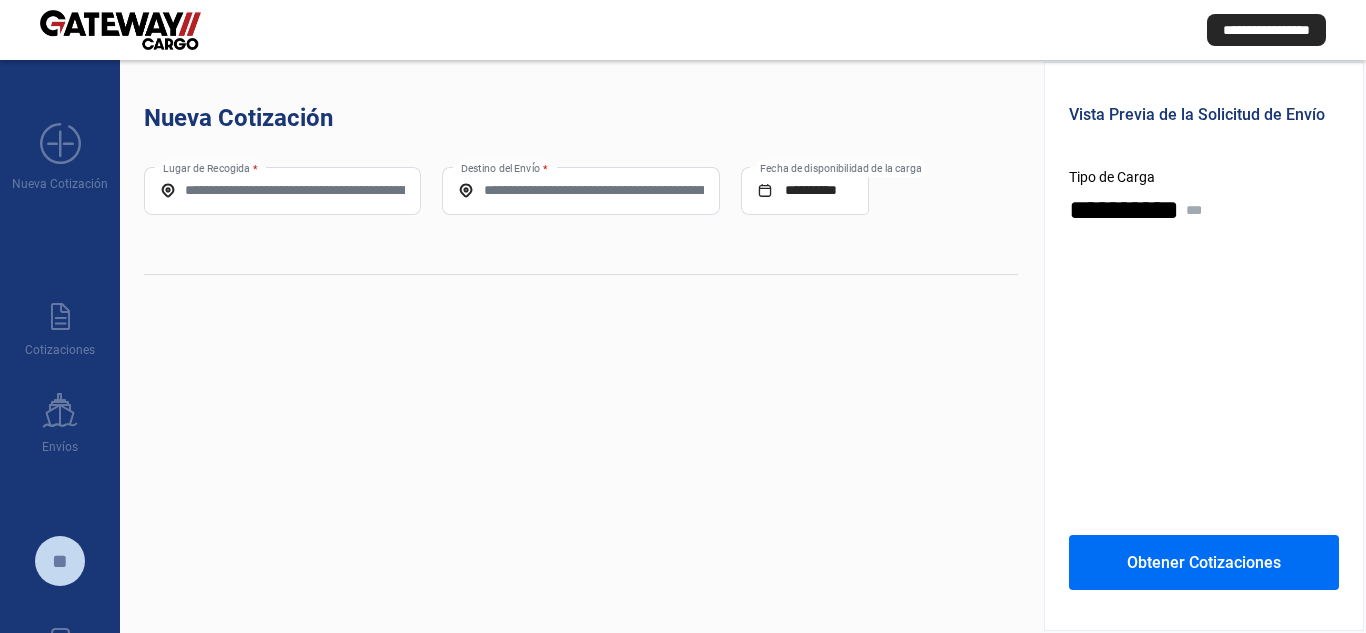 click on "Lugar de Recogida *" at bounding box center [282, 190] 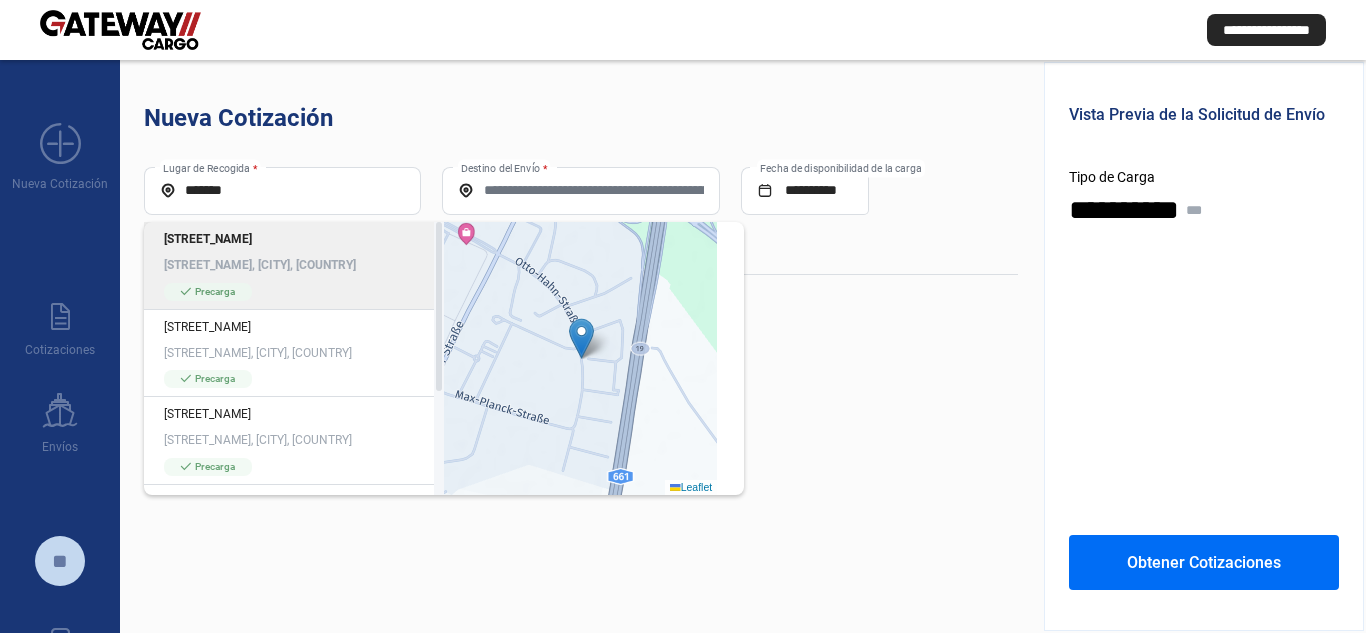 click on "[STREET_NAME], [CITY], [COUNTRY]" 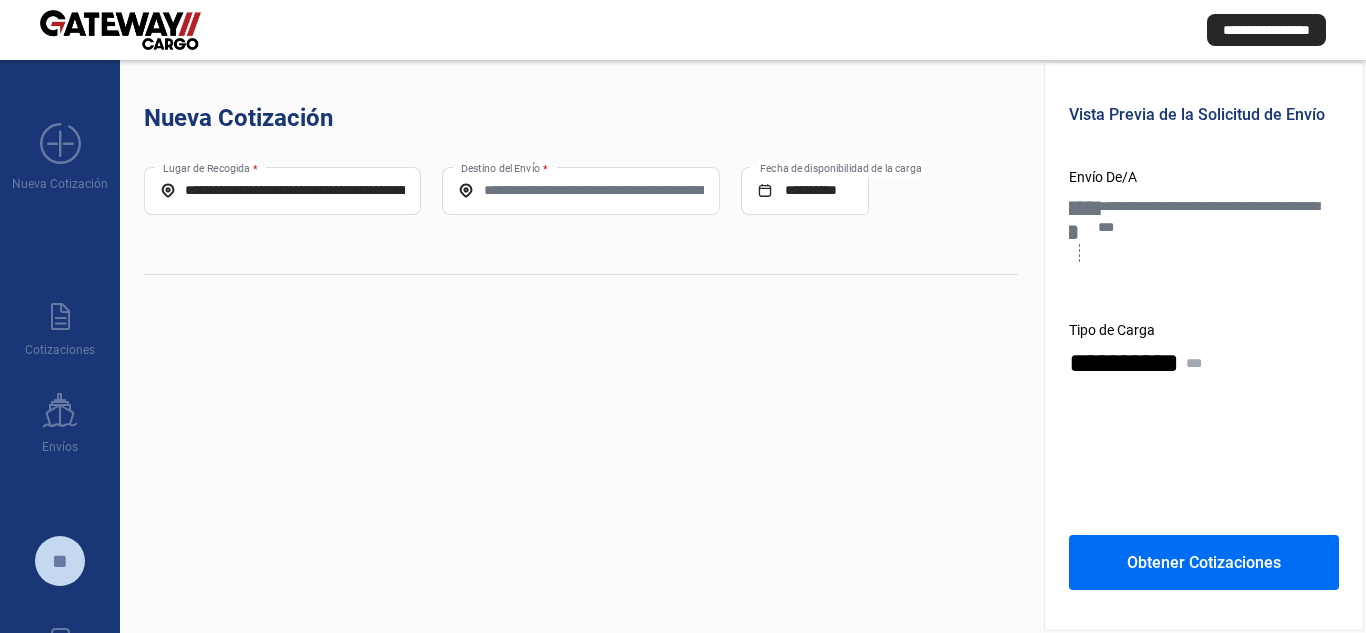 click on "Destino del Envío *" at bounding box center [580, 190] 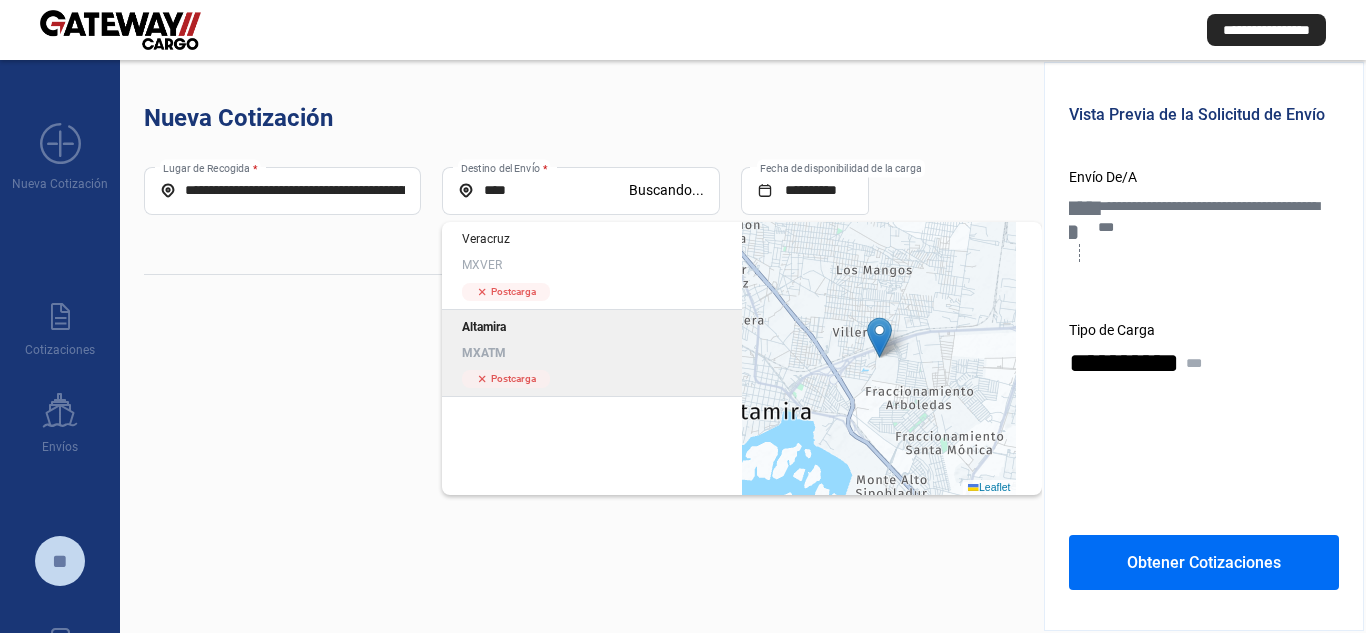 click on "Altamira" 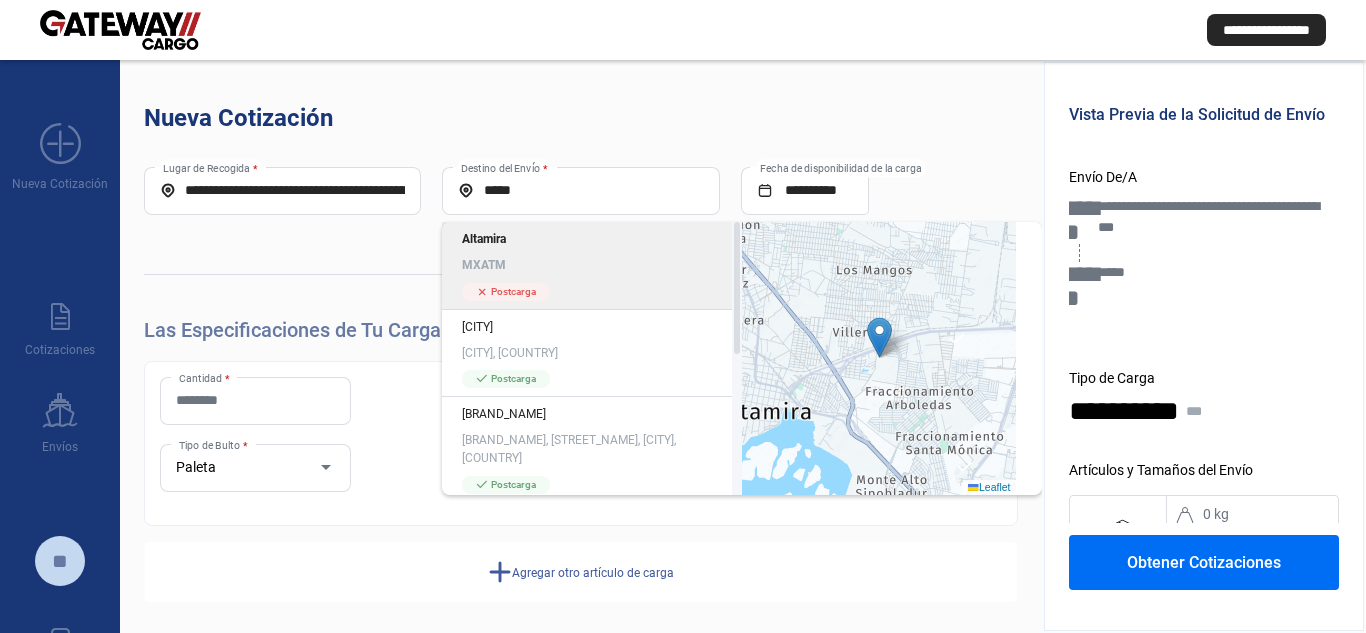 click on "Las Especificaciones de Tu Carga" 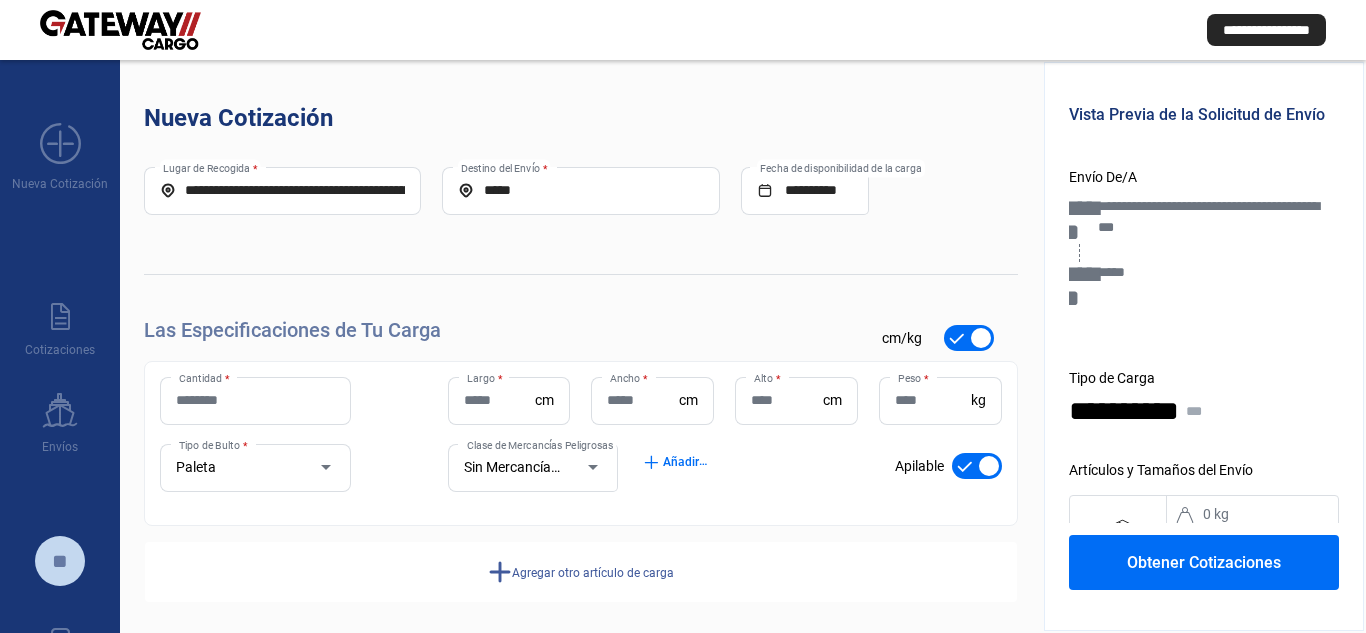 click on "Cantidad *" at bounding box center (255, 400) 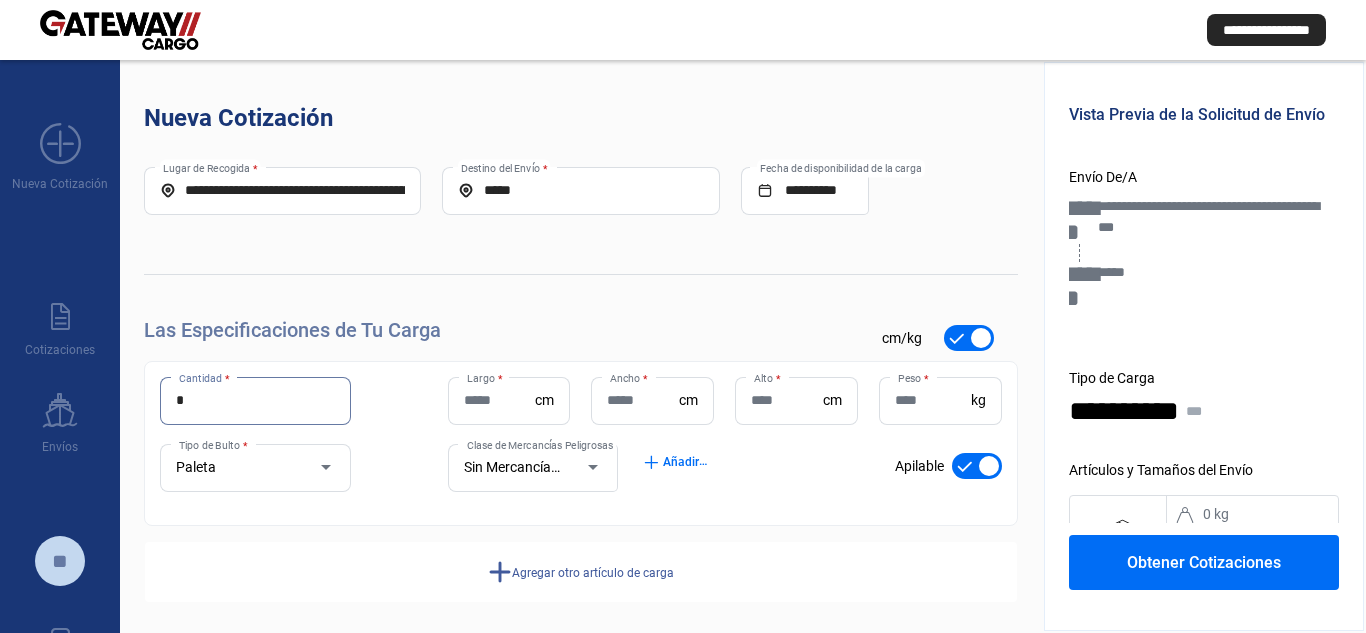 type on "*" 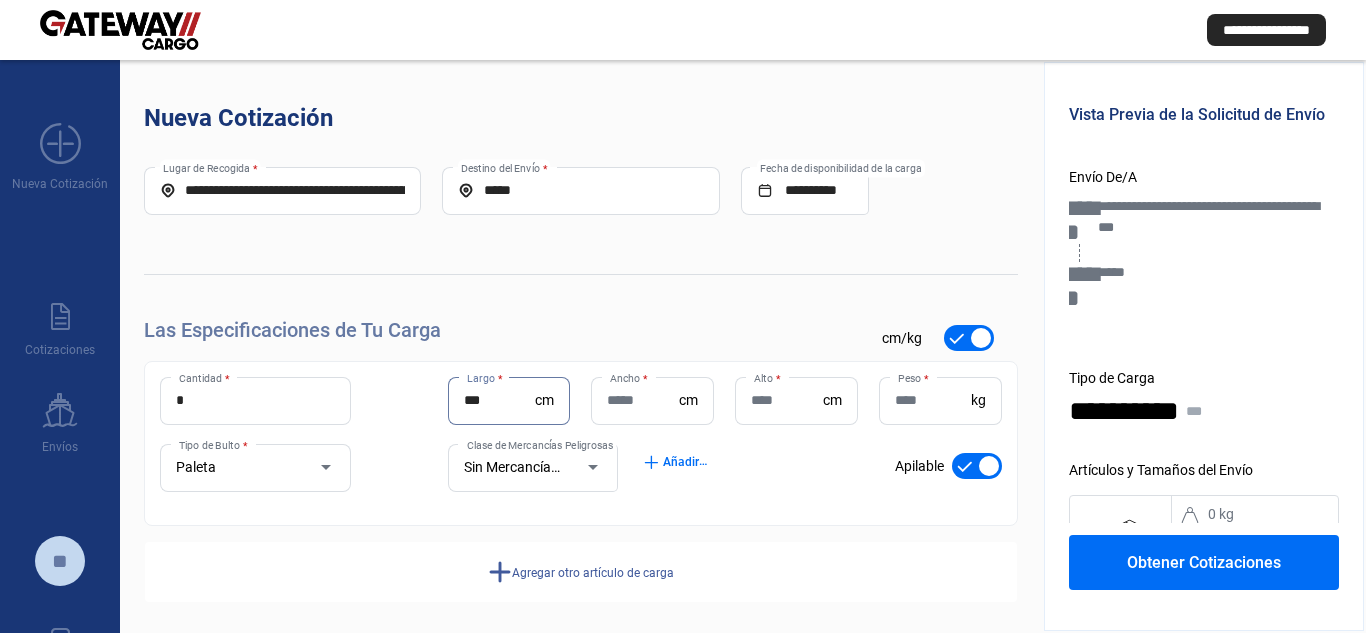 type on "***" 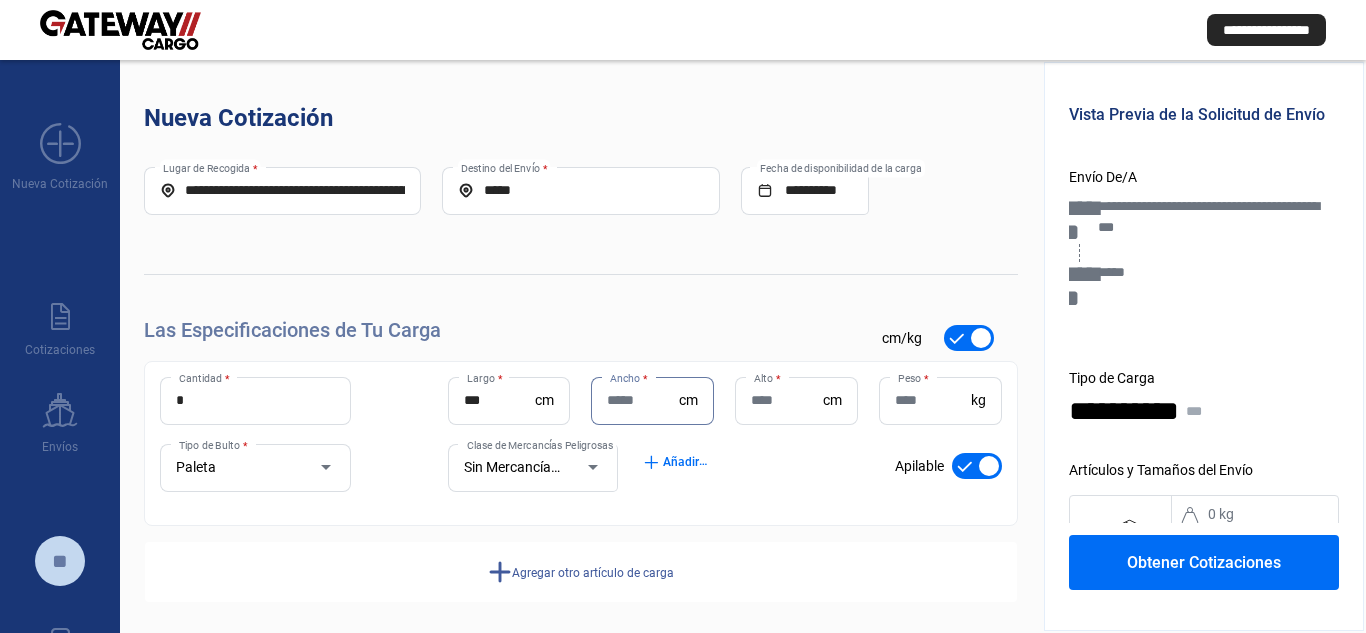 click on "Ancho  *" at bounding box center (643, 400) 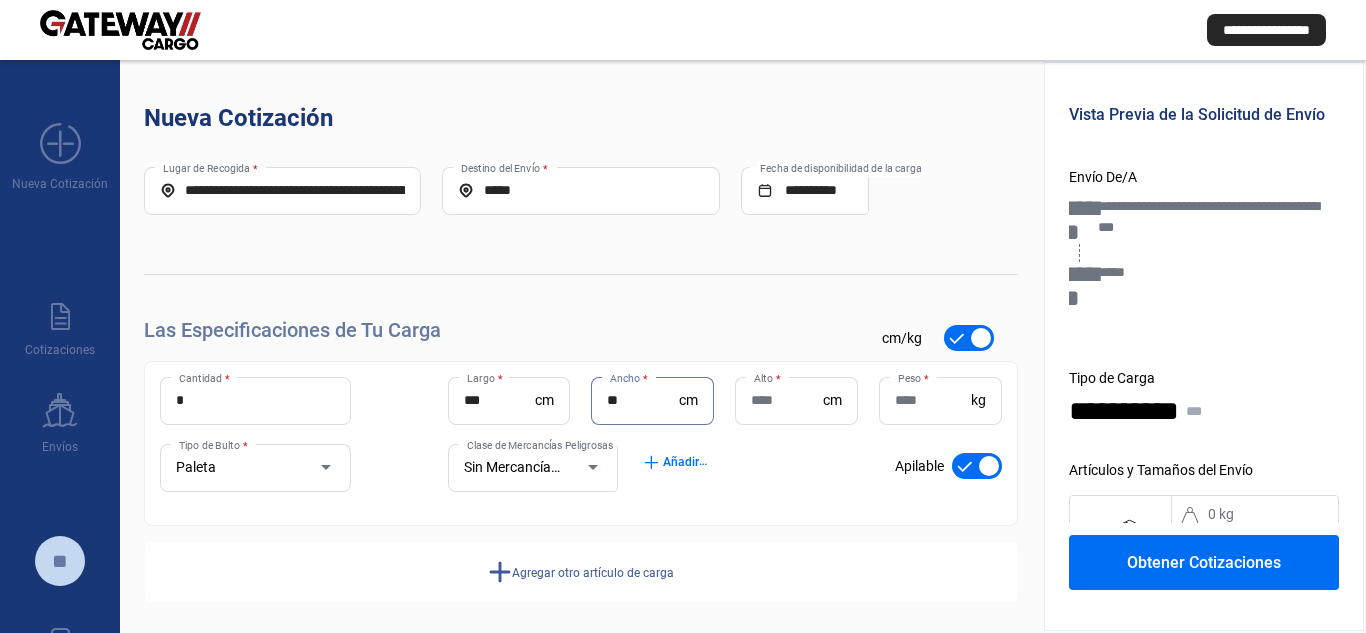 type on "**" 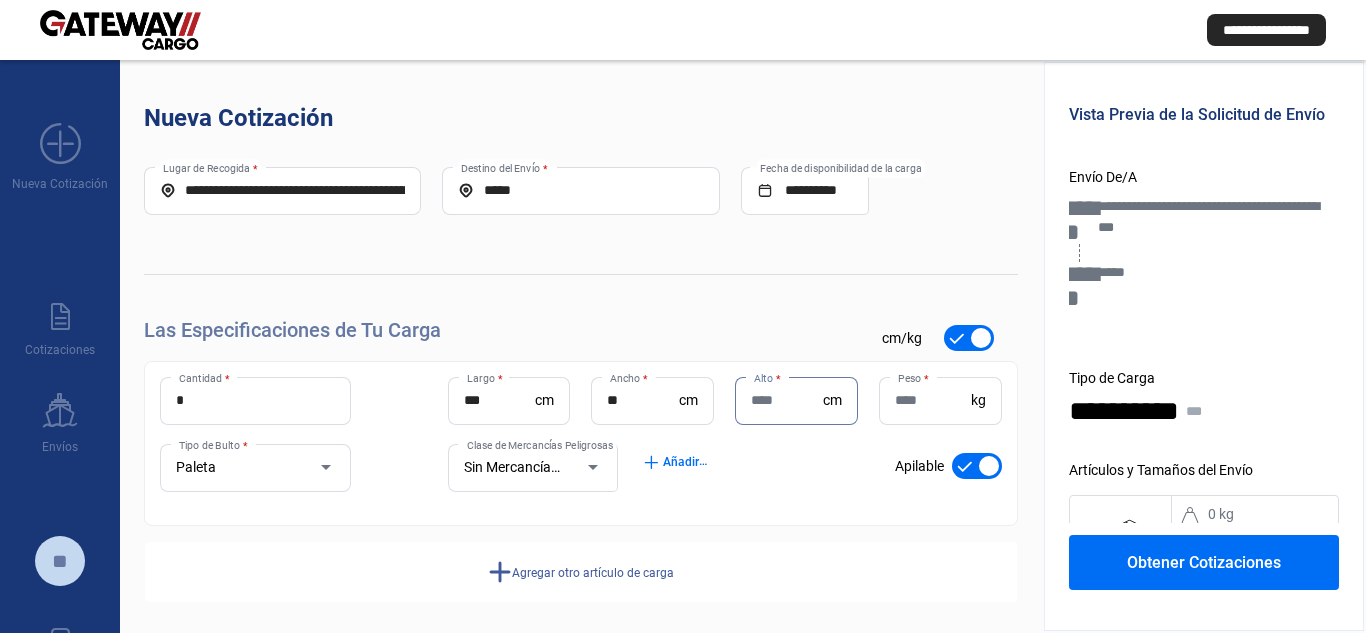 click on "Alto  *" at bounding box center [787, 400] 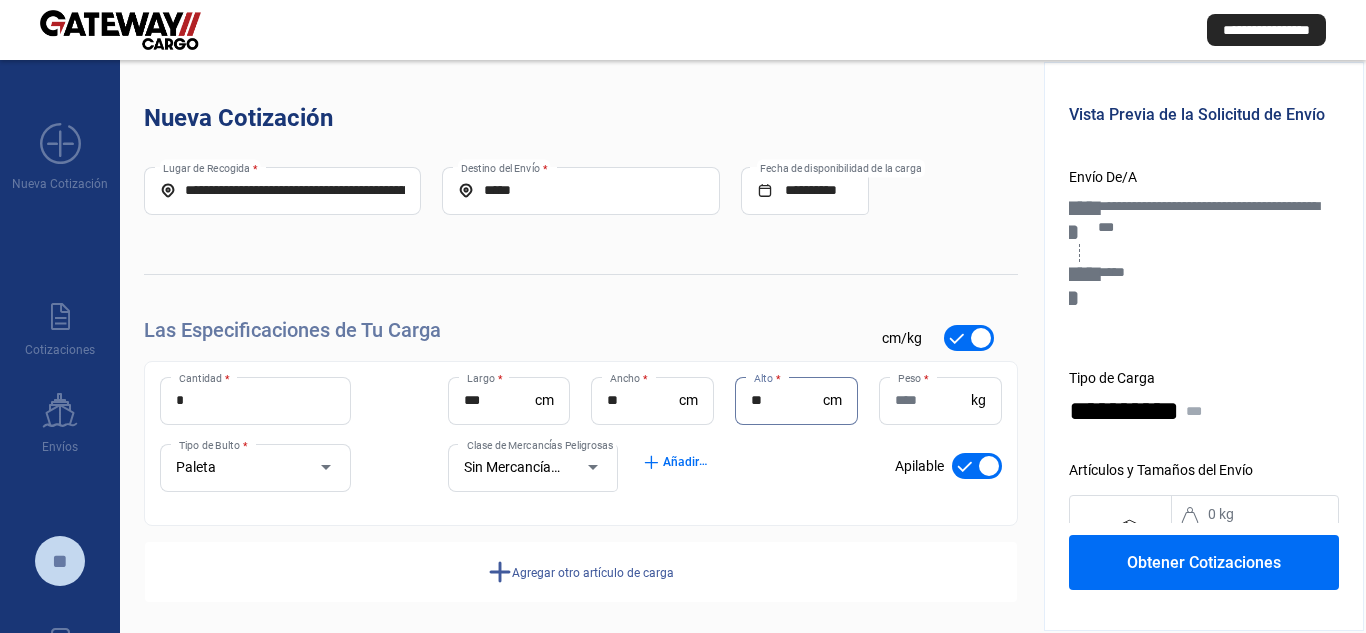 type on "**" 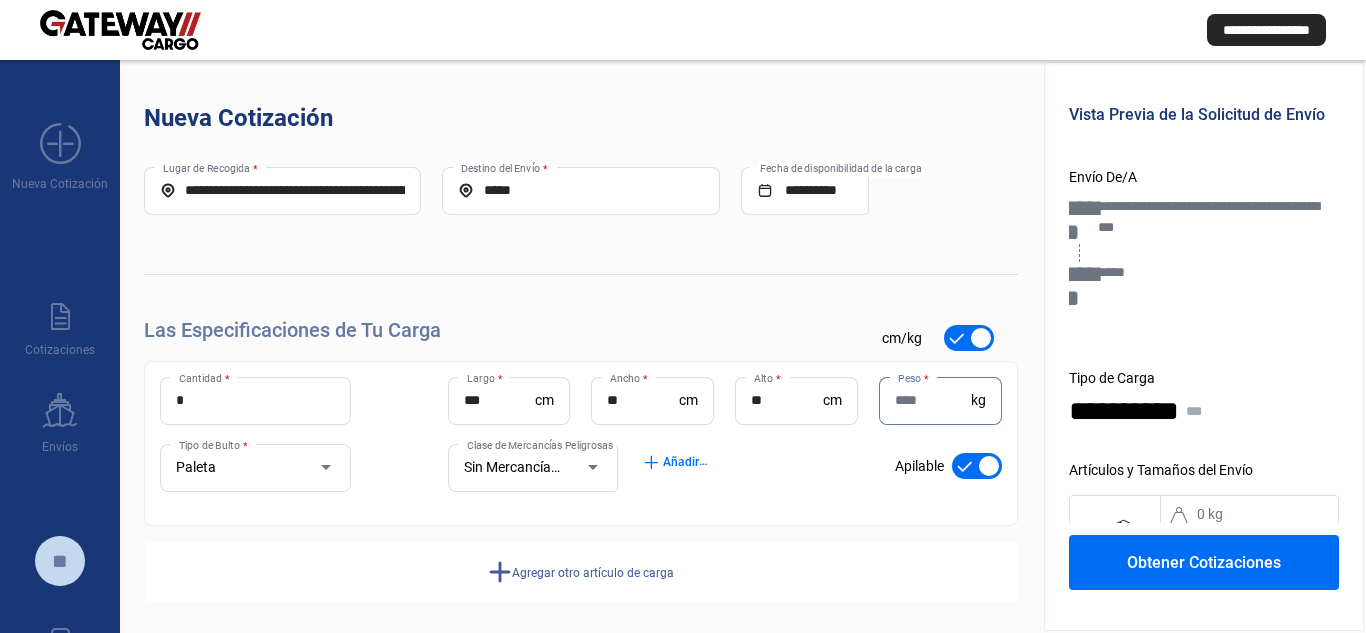 click on "Peso  *" at bounding box center (933, 400) 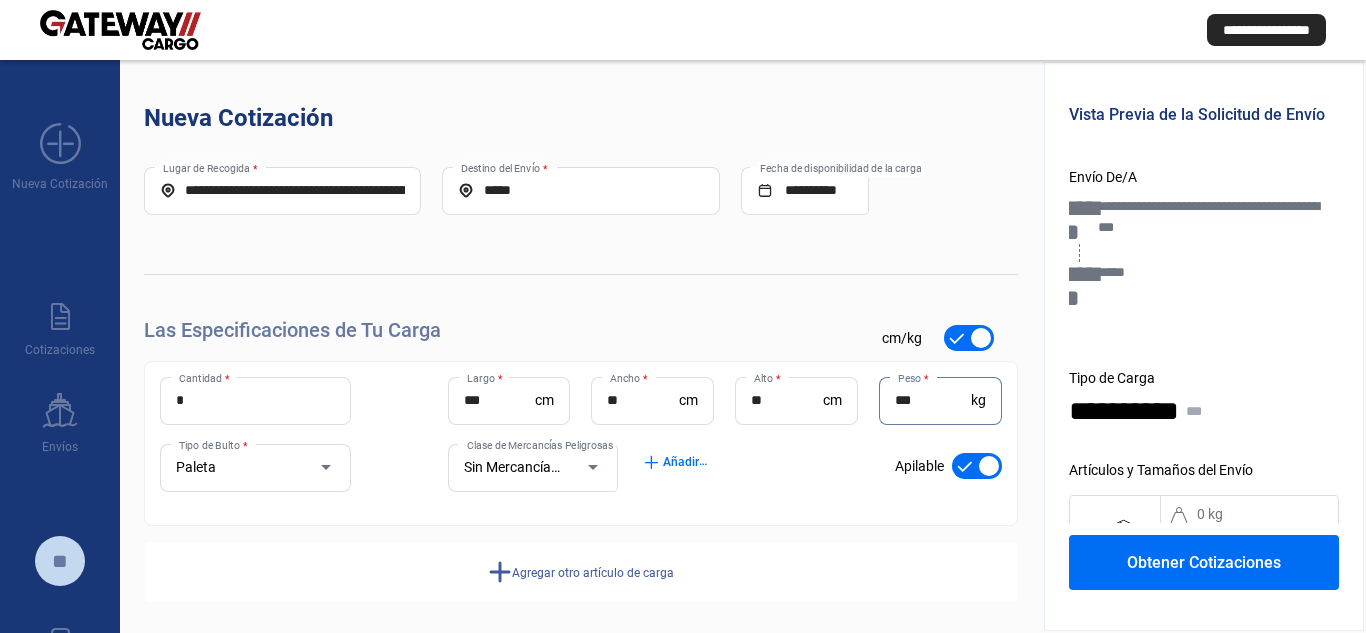 type on "***" 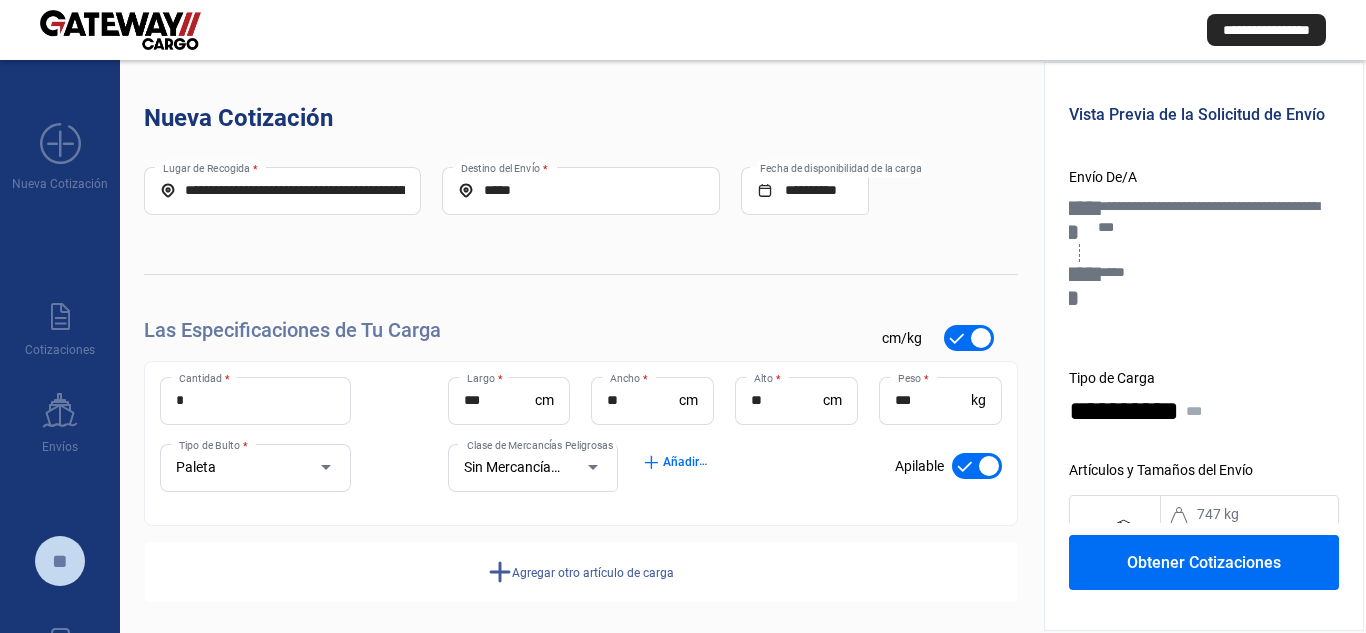 click on "Agregar otro artículo de carga" 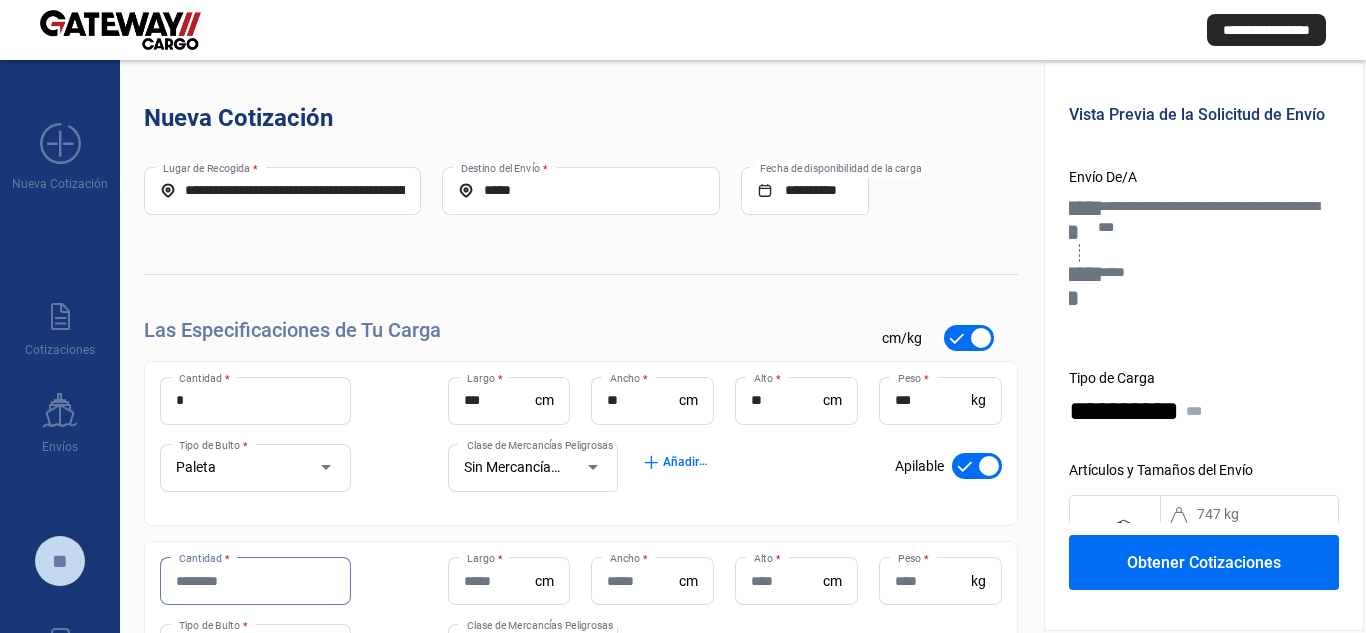click on "Cantidad *" at bounding box center [255, 581] 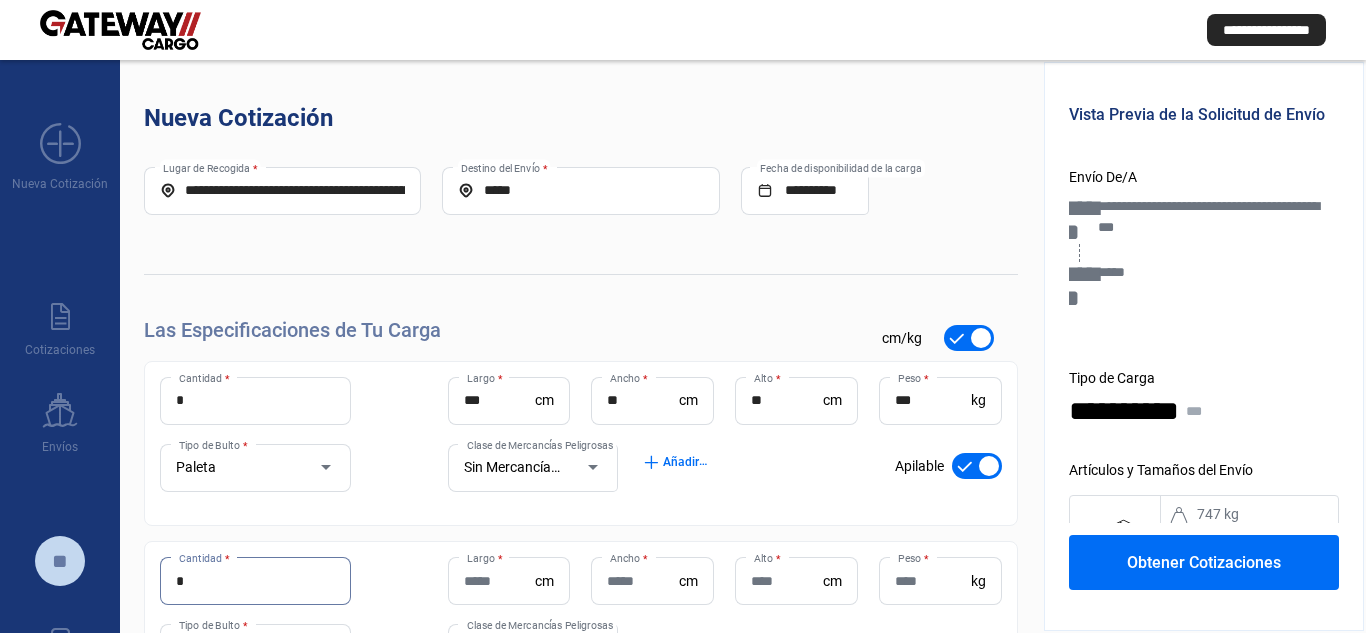 type on "*" 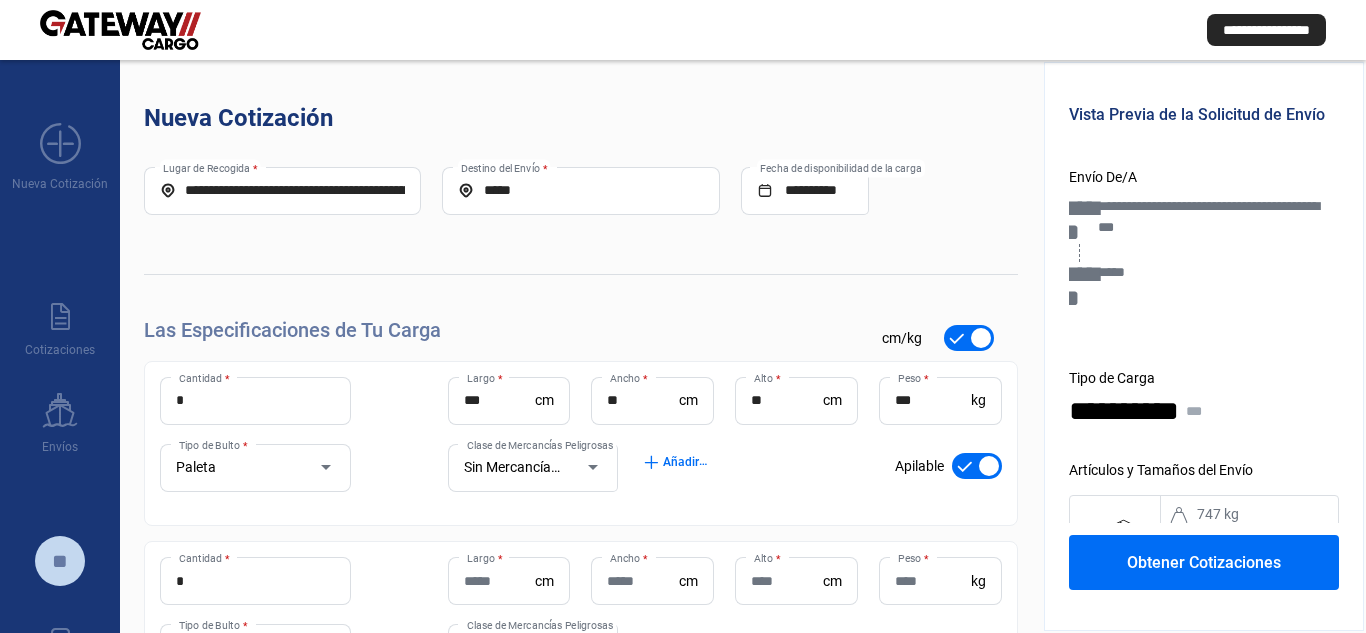 drag, startPoint x: 499, startPoint y: 386, endPoint x: 481, endPoint y: 394, distance: 19.697716 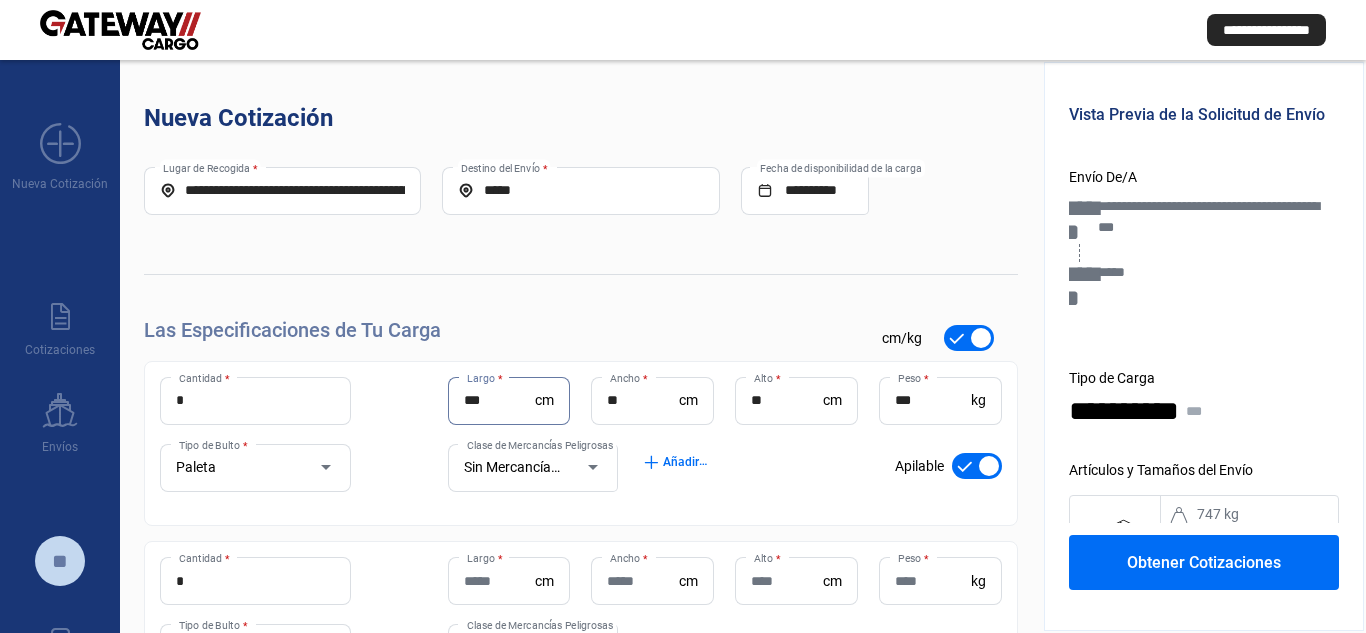 drag, startPoint x: 502, startPoint y: 399, endPoint x: 416, endPoint y: 394, distance: 86.145226 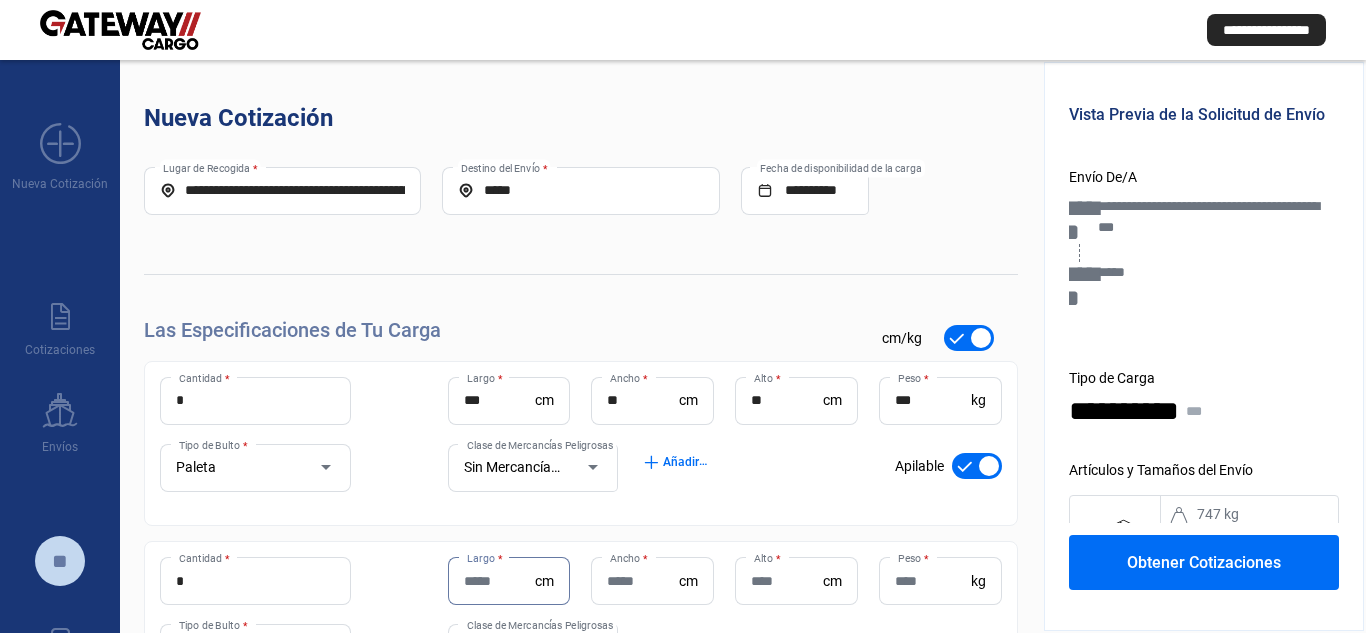 paste on "***" 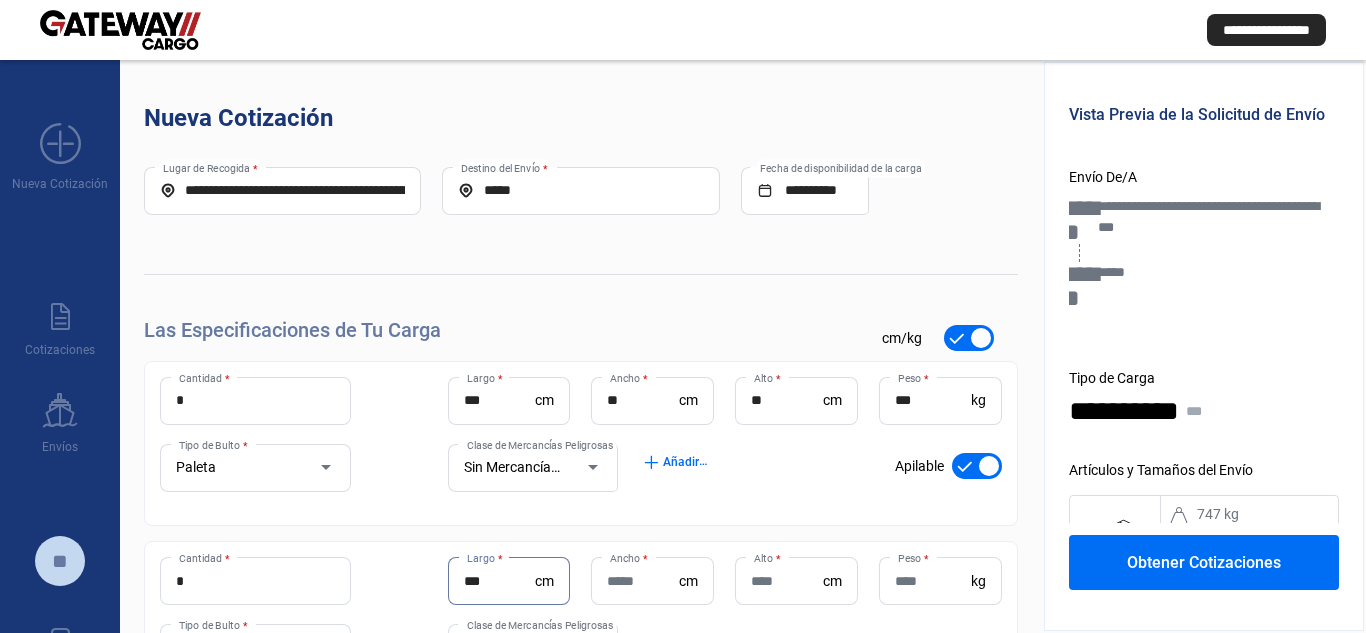 type on "***" 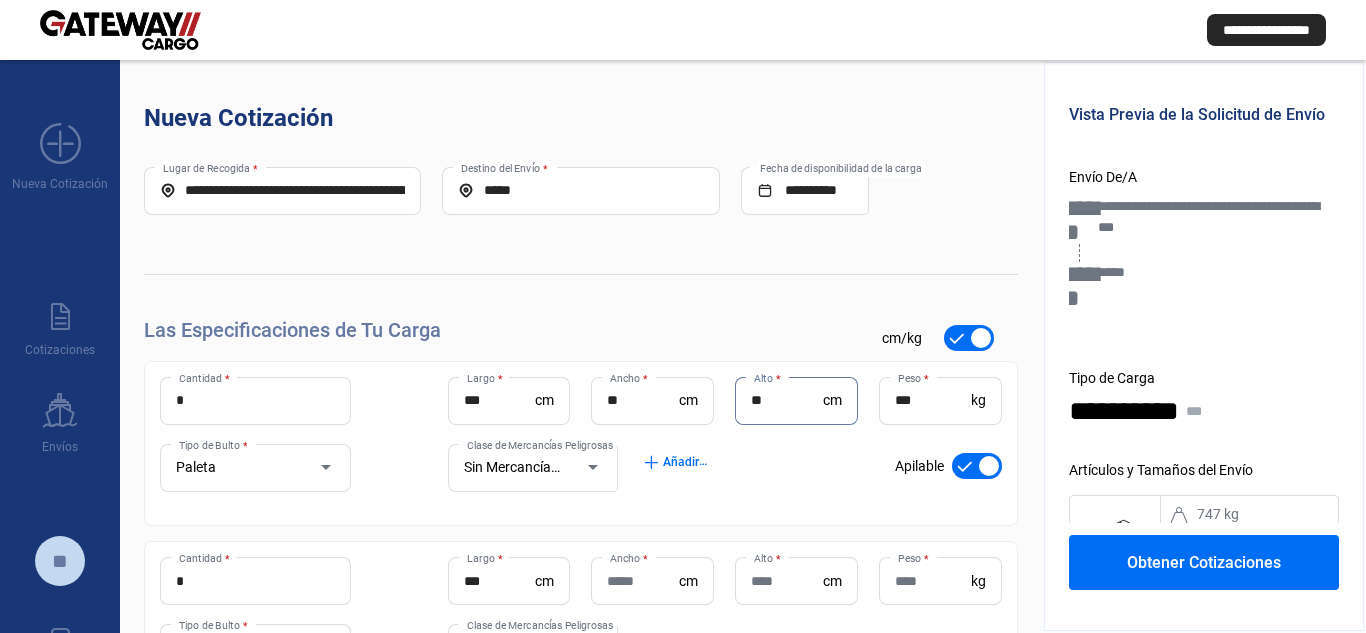 drag, startPoint x: 783, startPoint y: 408, endPoint x: 724, endPoint y: 408, distance: 59 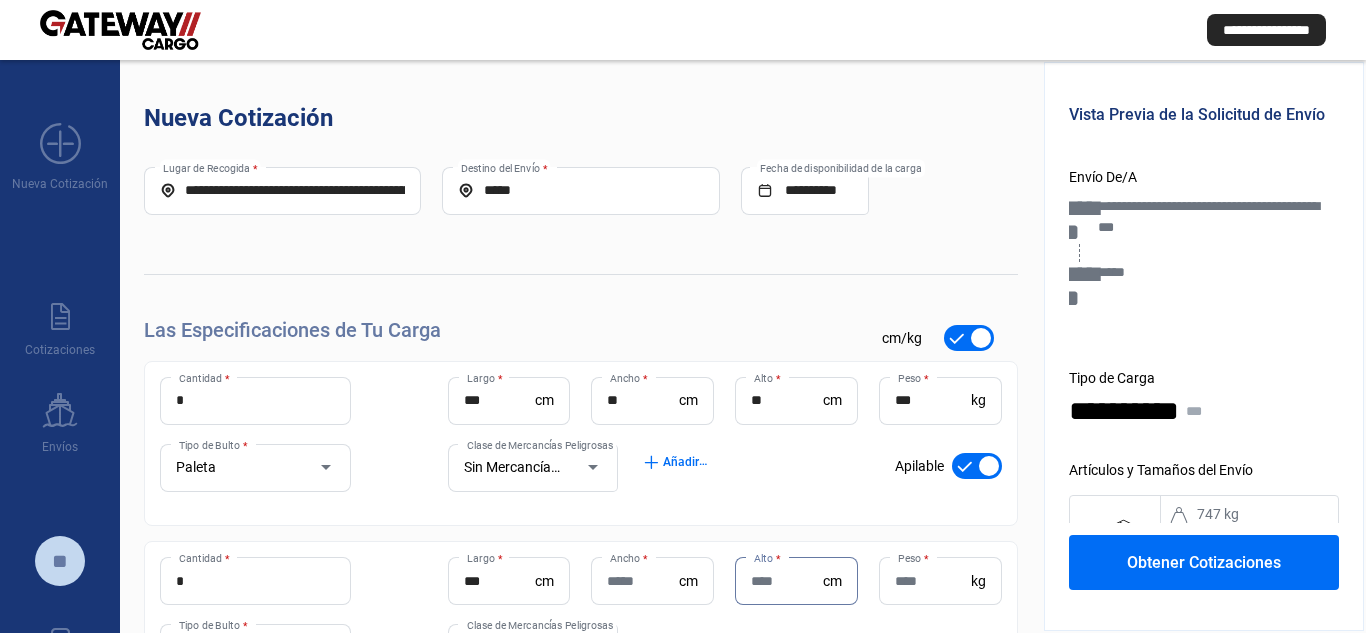 click on "Alto  *" at bounding box center [787, 581] 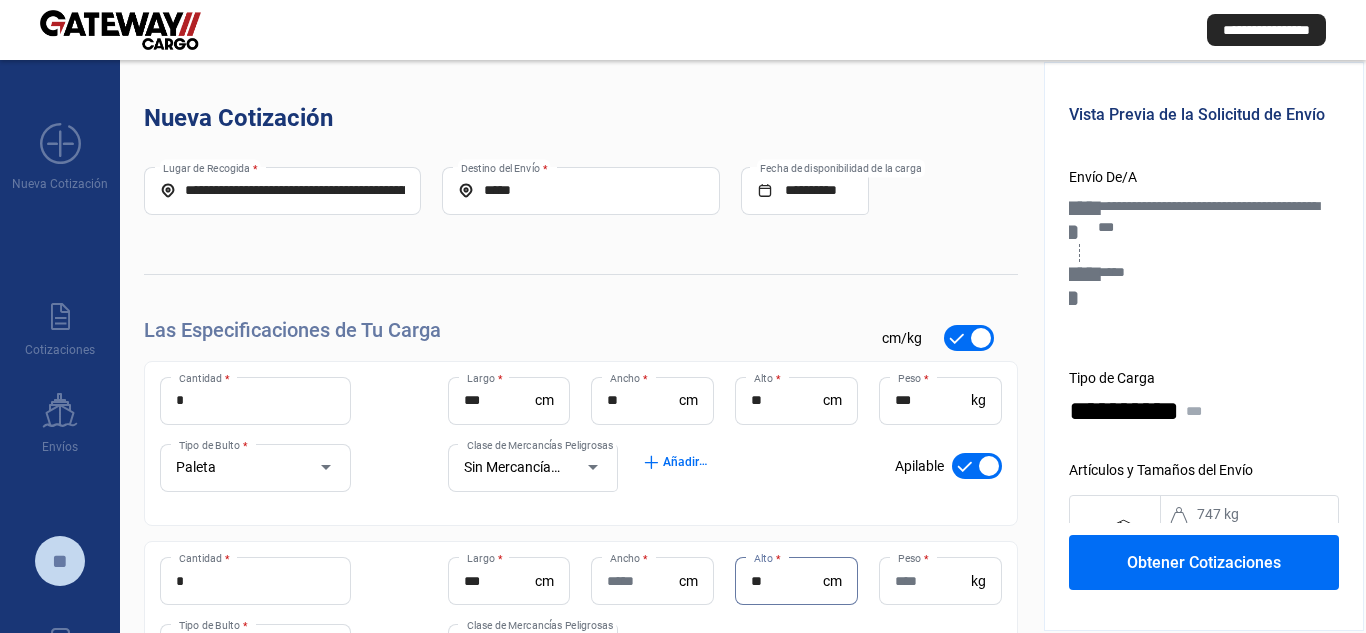 type on "**" 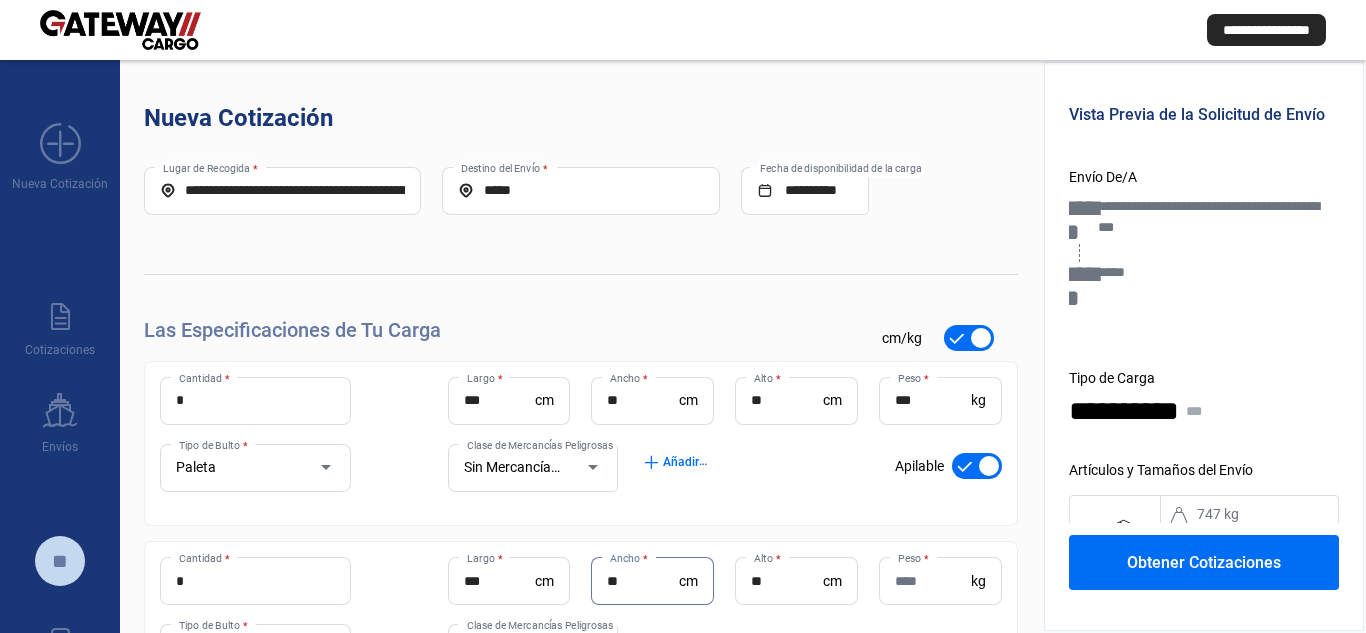 type on "**" 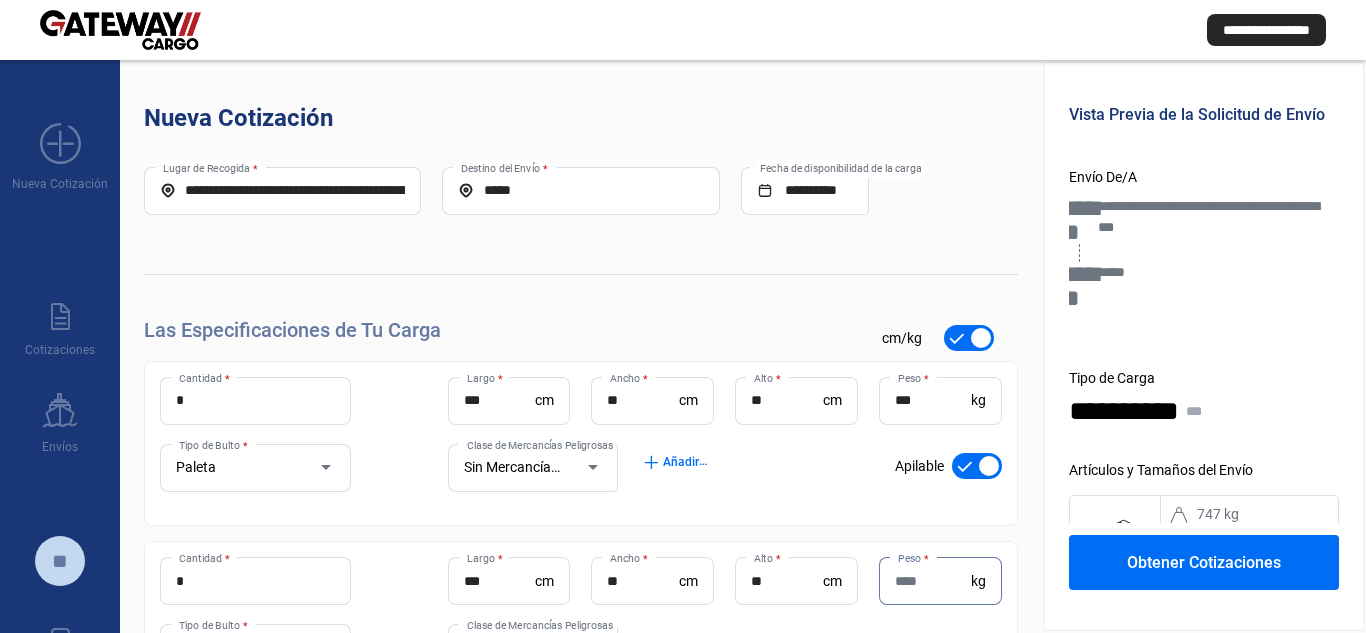 click on "Peso  *" at bounding box center [933, 581] 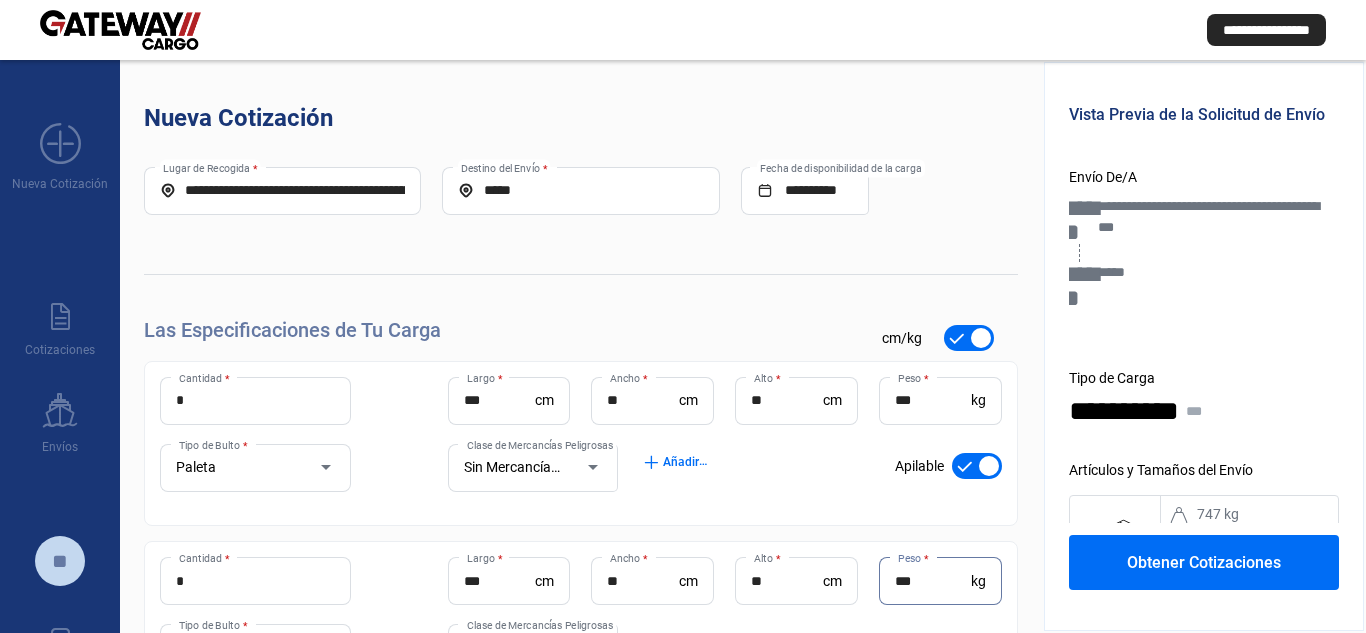 type on "***" 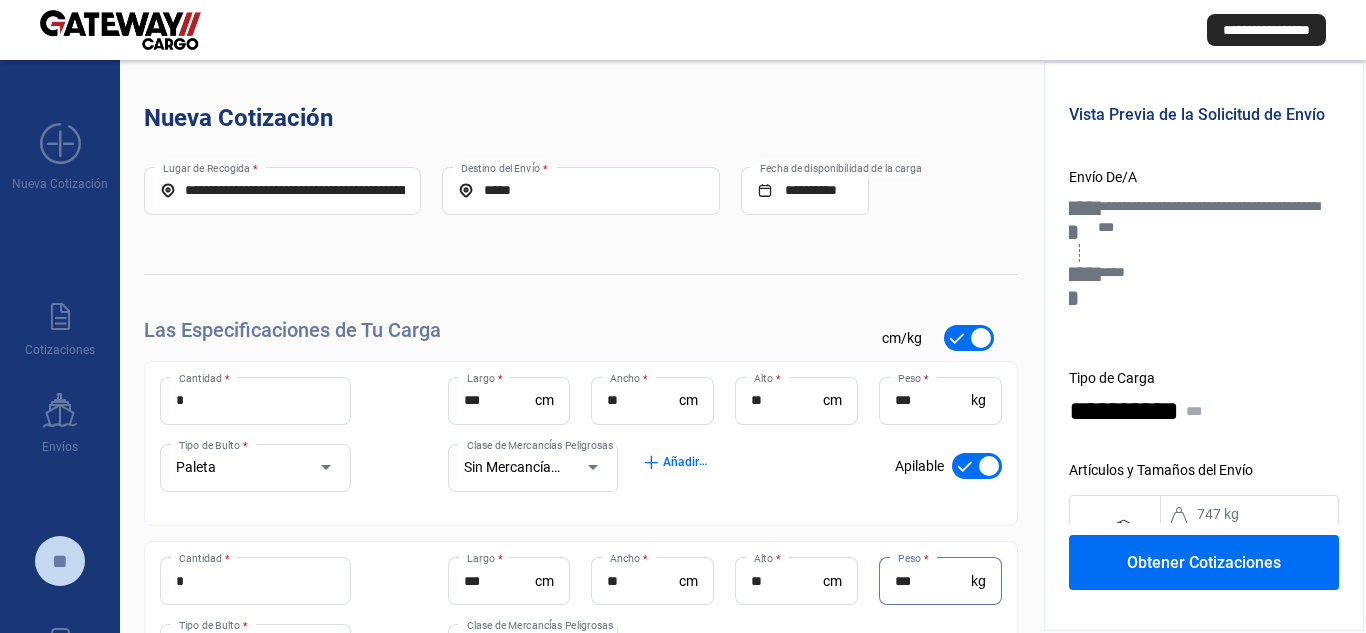 click on "Obtener Cotizaciones" 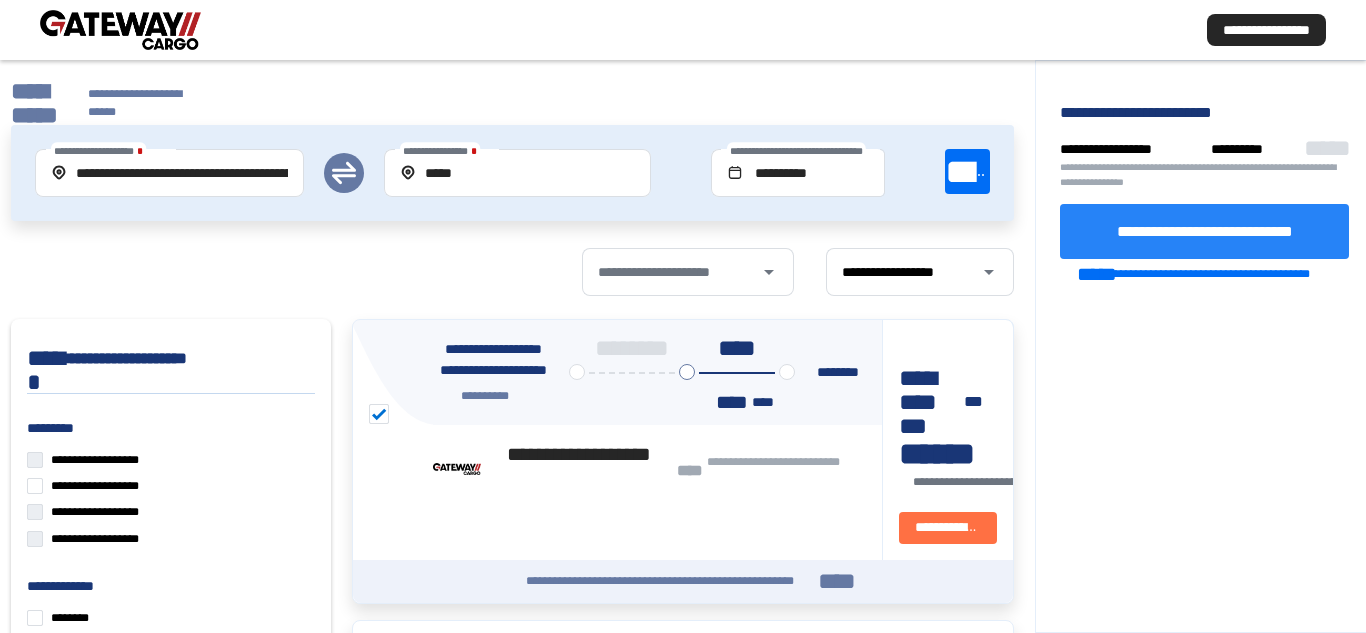 click on "**********" 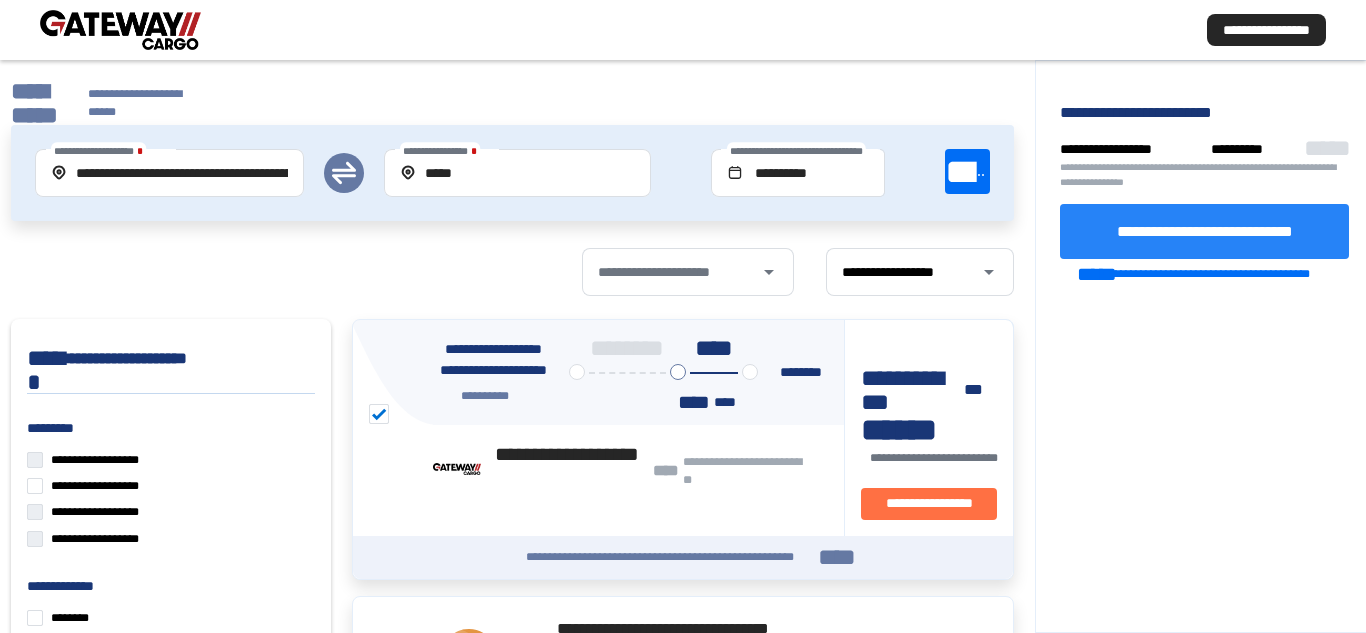 click on "**********" 